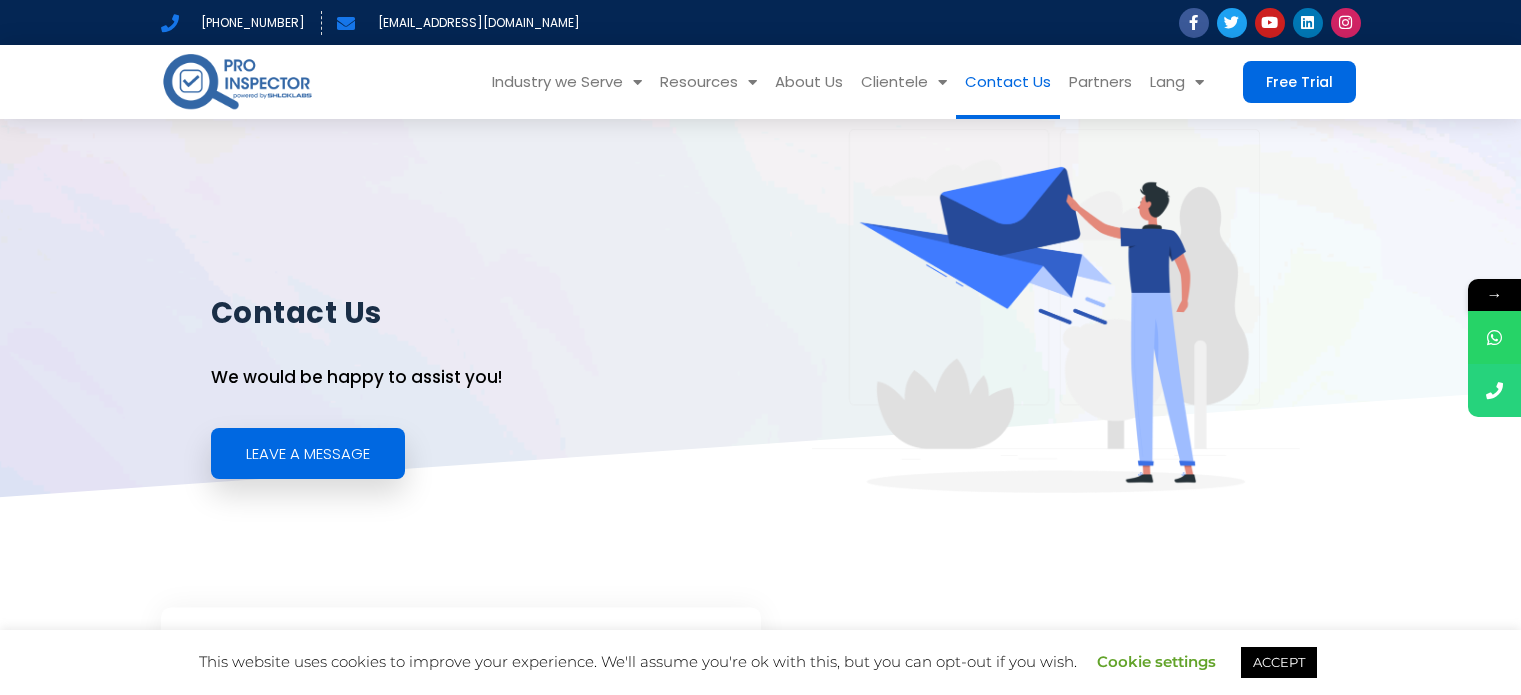 scroll, scrollTop: 0, scrollLeft: 0, axis: both 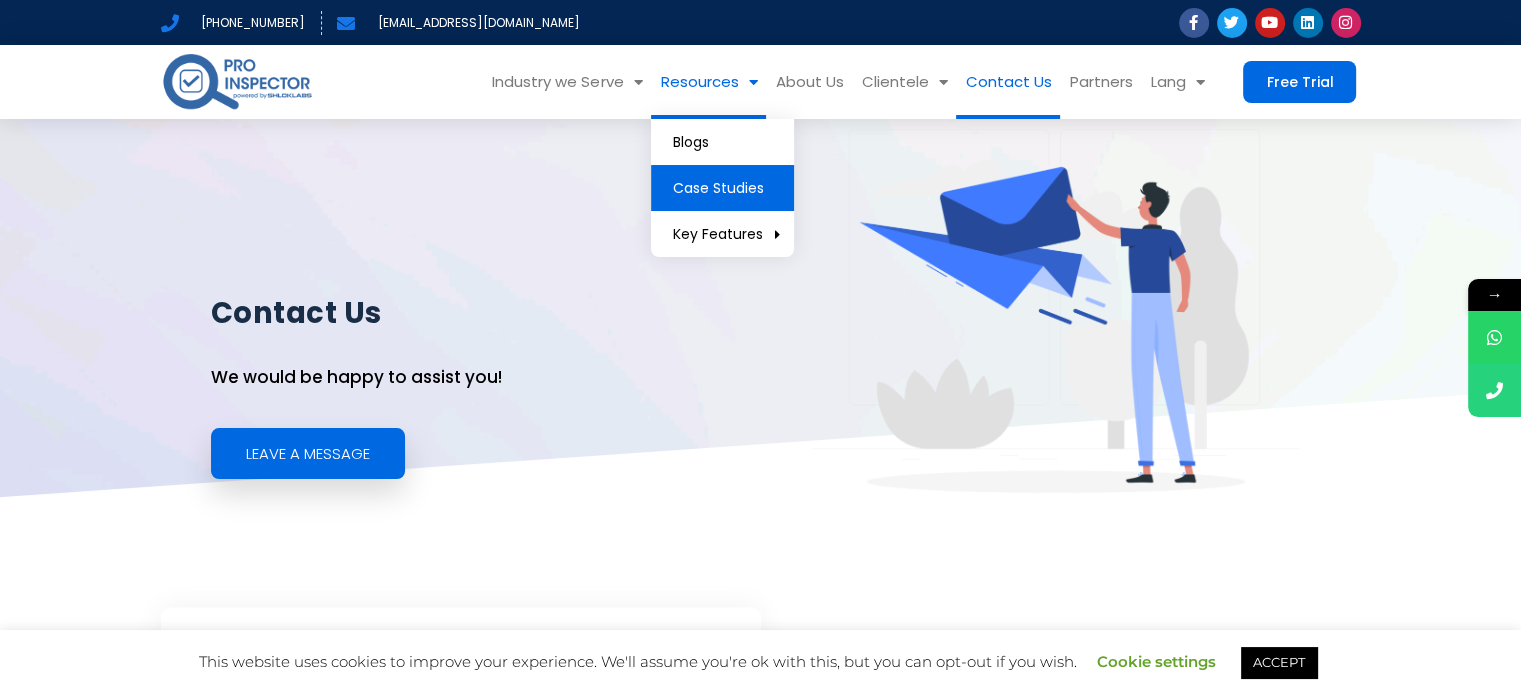 click on "Case Studies" 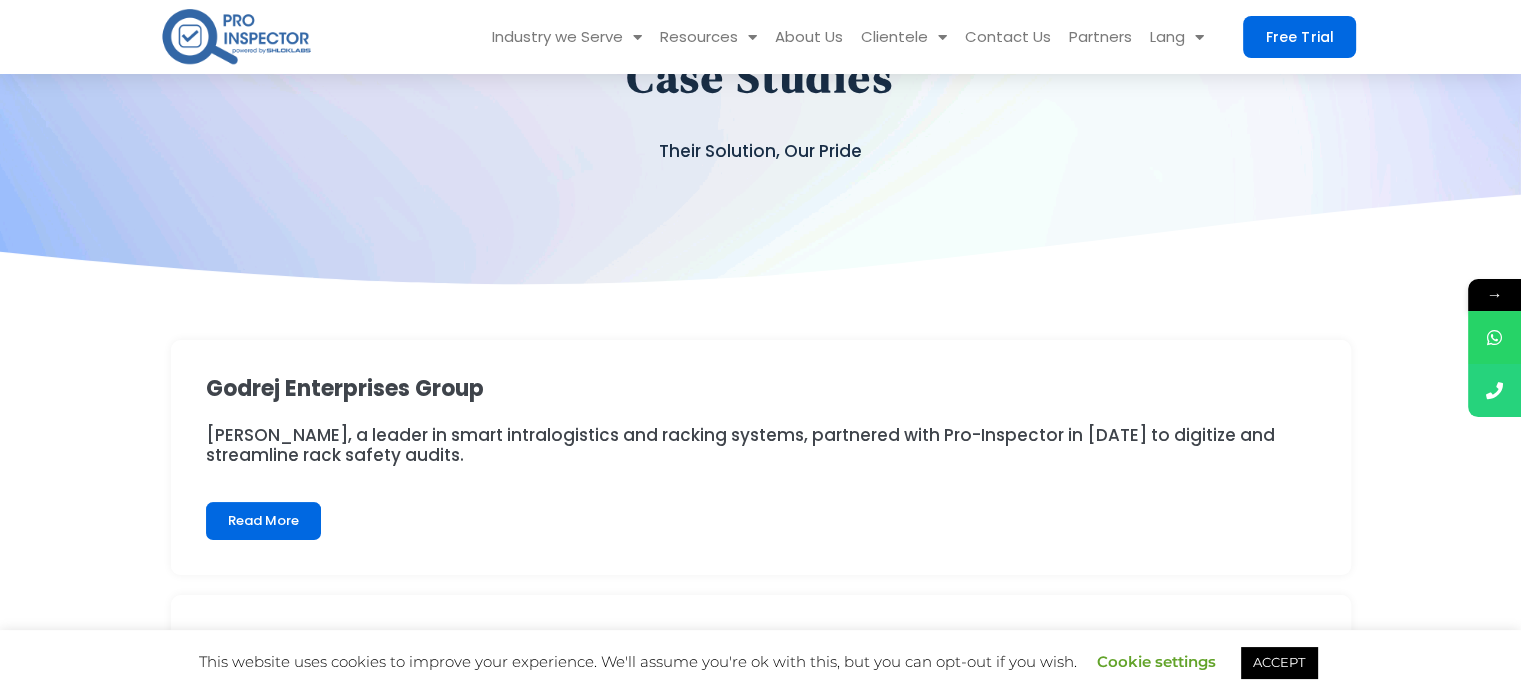 scroll, scrollTop: 200, scrollLeft: 0, axis: vertical 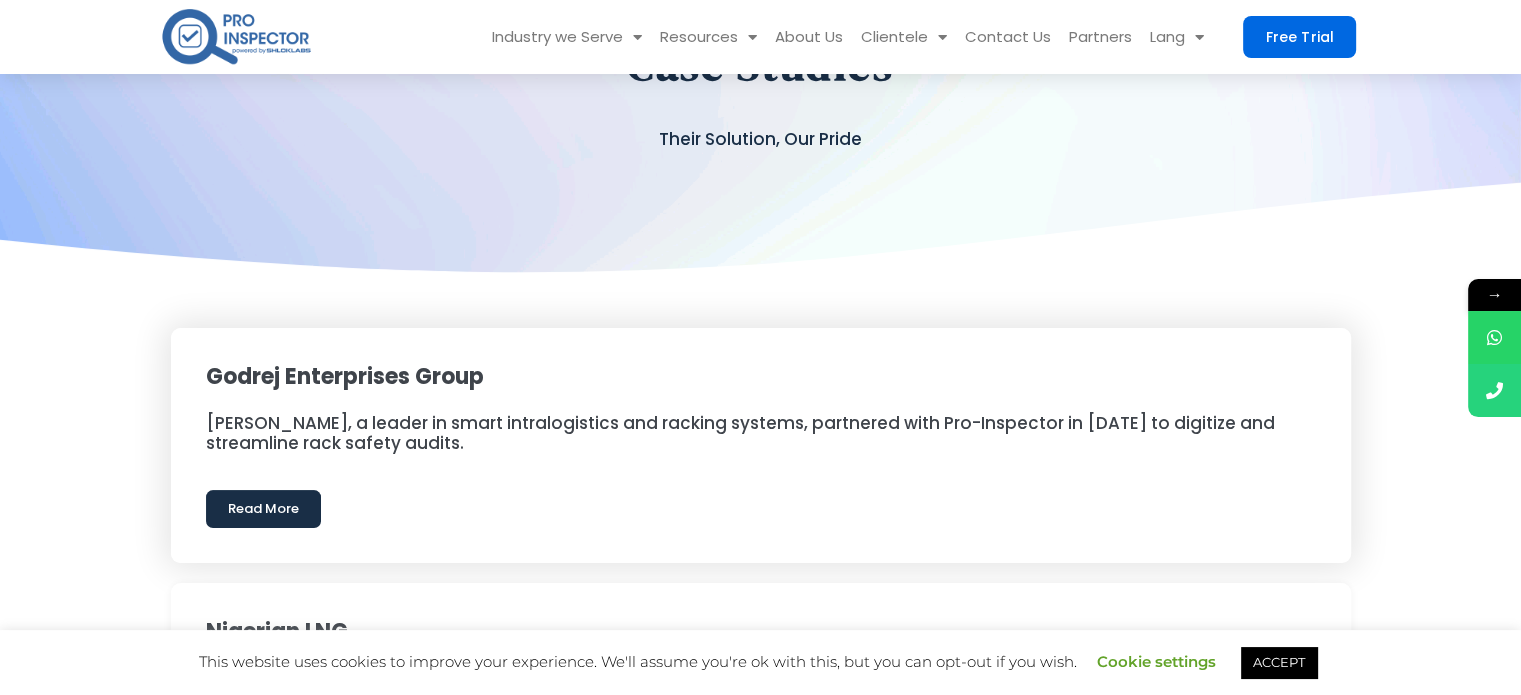 click on "Read More" at bounding box center (263, 509) 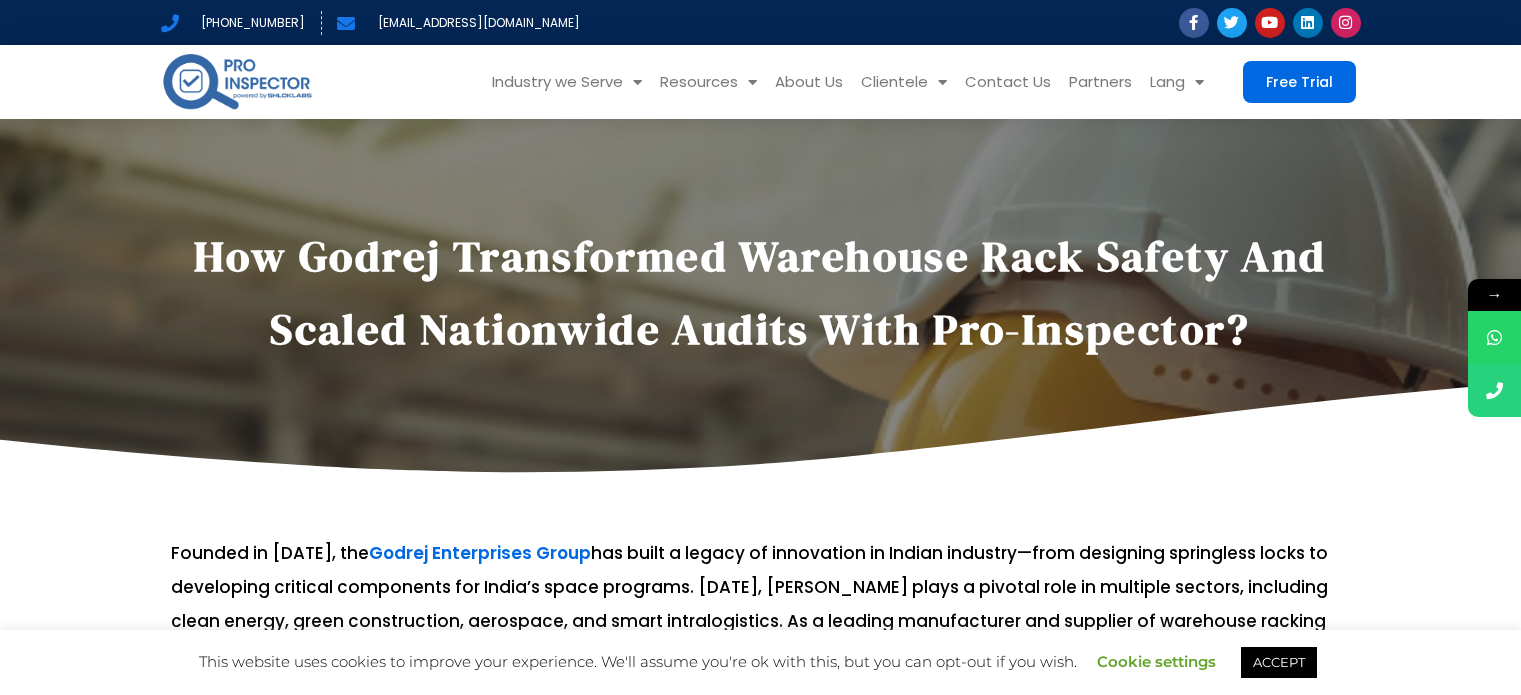 scroll, scrollTop: 0, scrollLeft: 0, axis: both 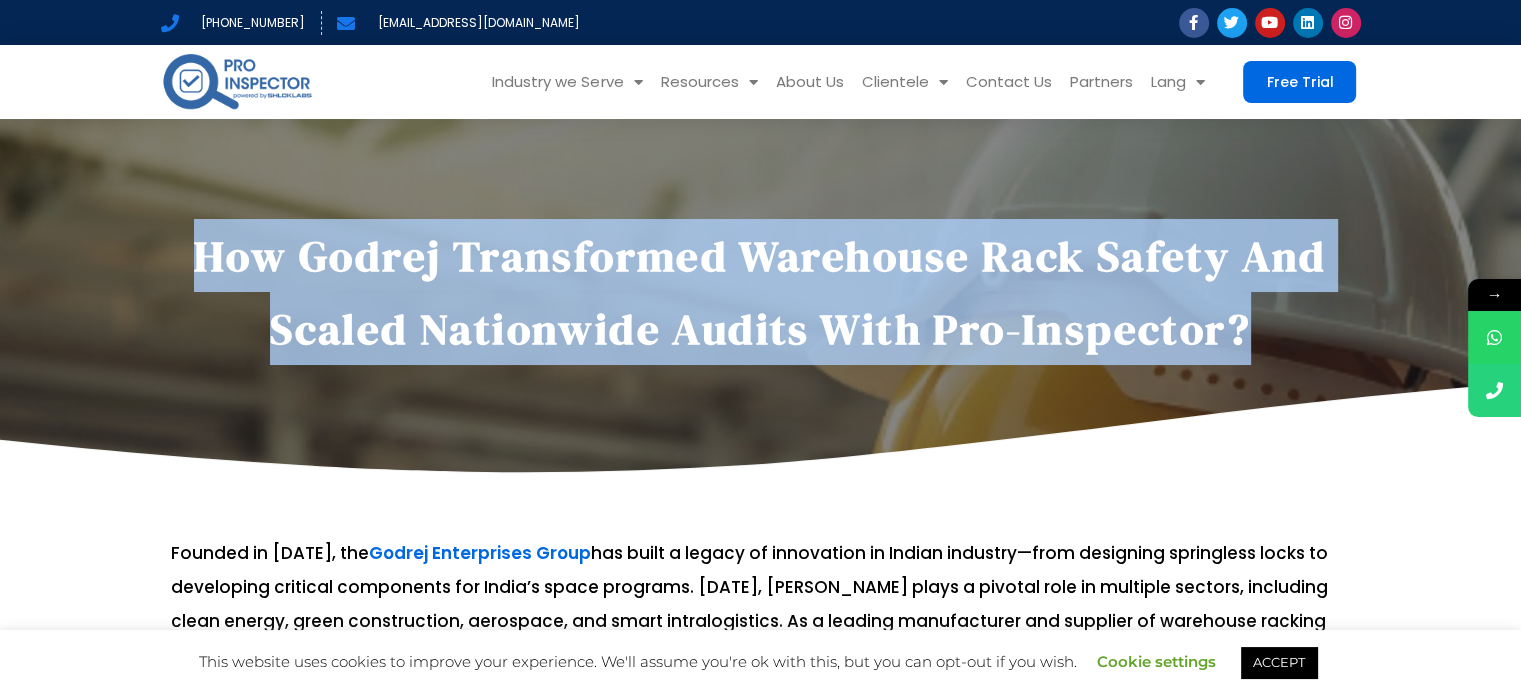 drag, startPoint x: 1272, startPoint y: 339, endPoint x: 136, endPoint y: 243, distance: 1140.0491 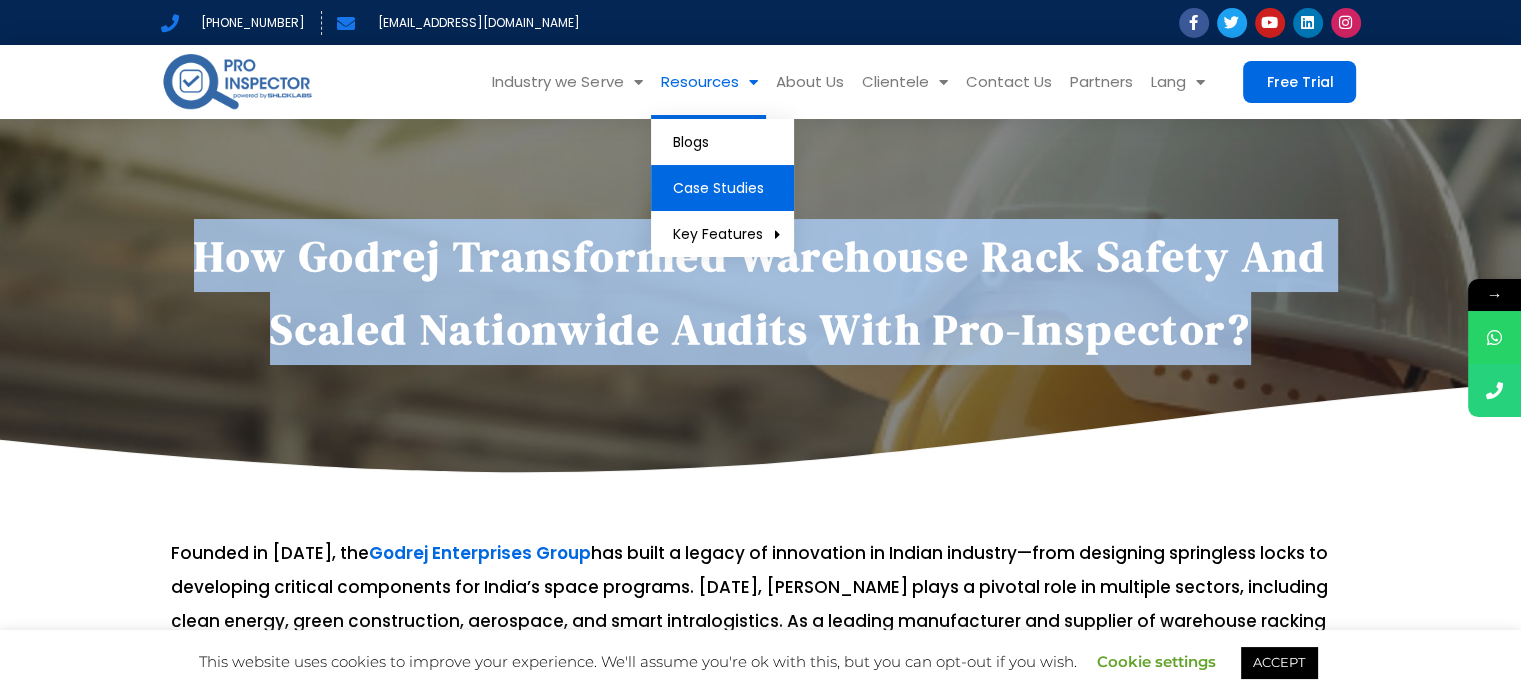 click on "Case Studies" 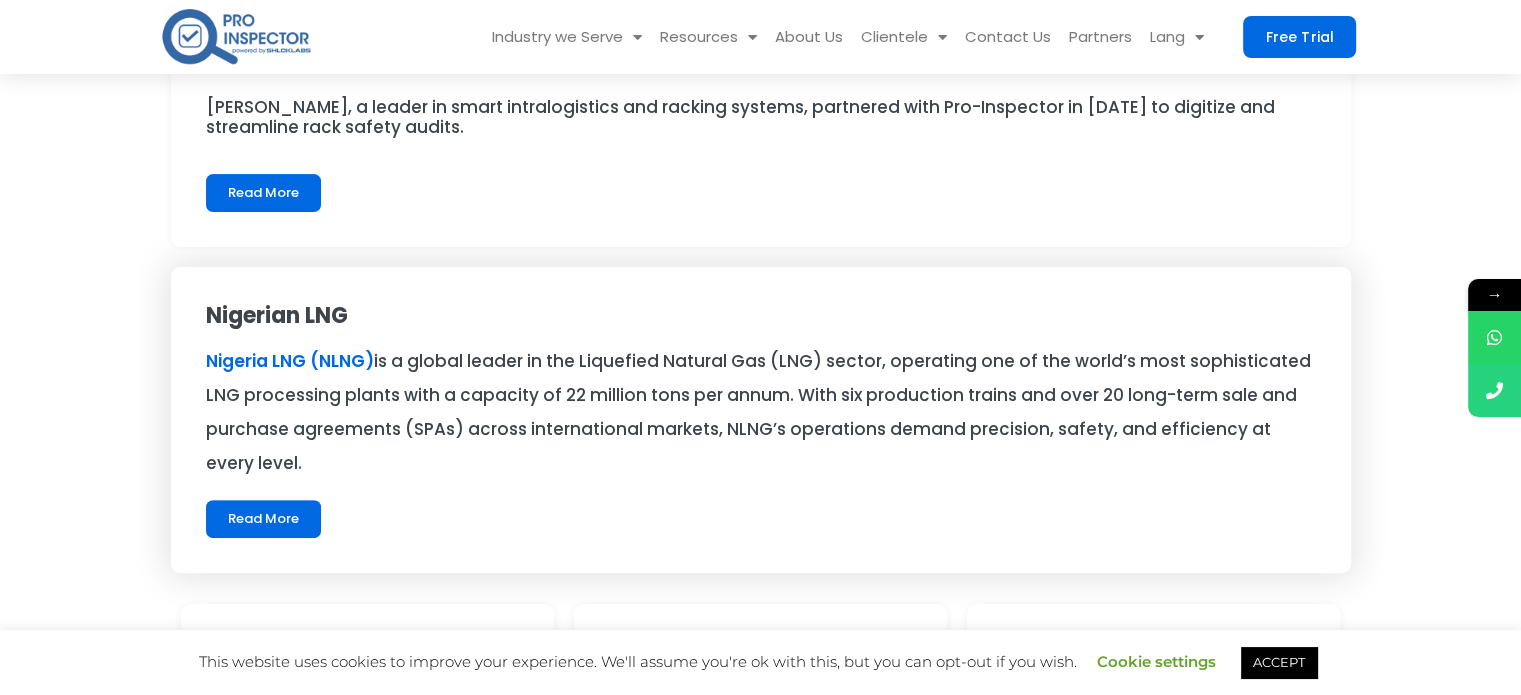 scroll, scrollTop: 600, scrollLeft: 0, axis: vertical 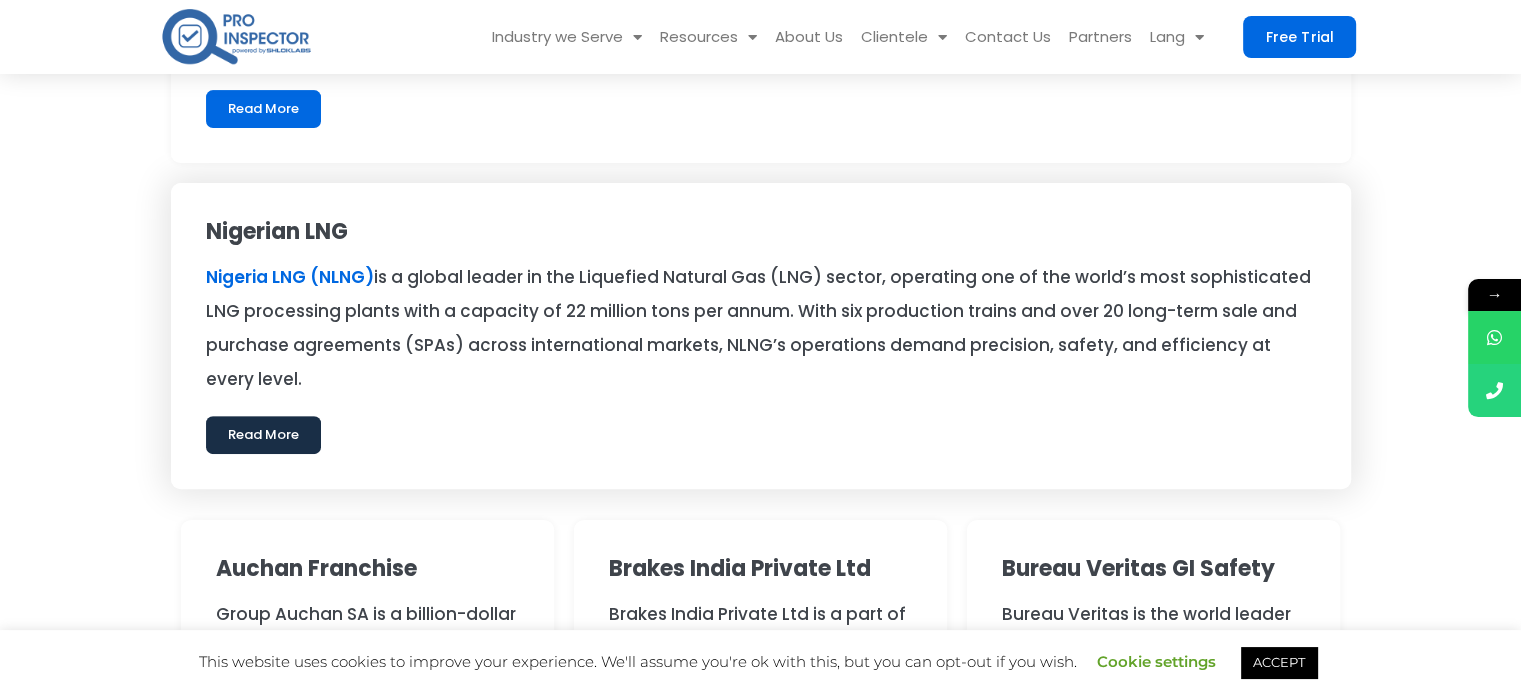 click on "Read More" at bounding box center [263, 435] 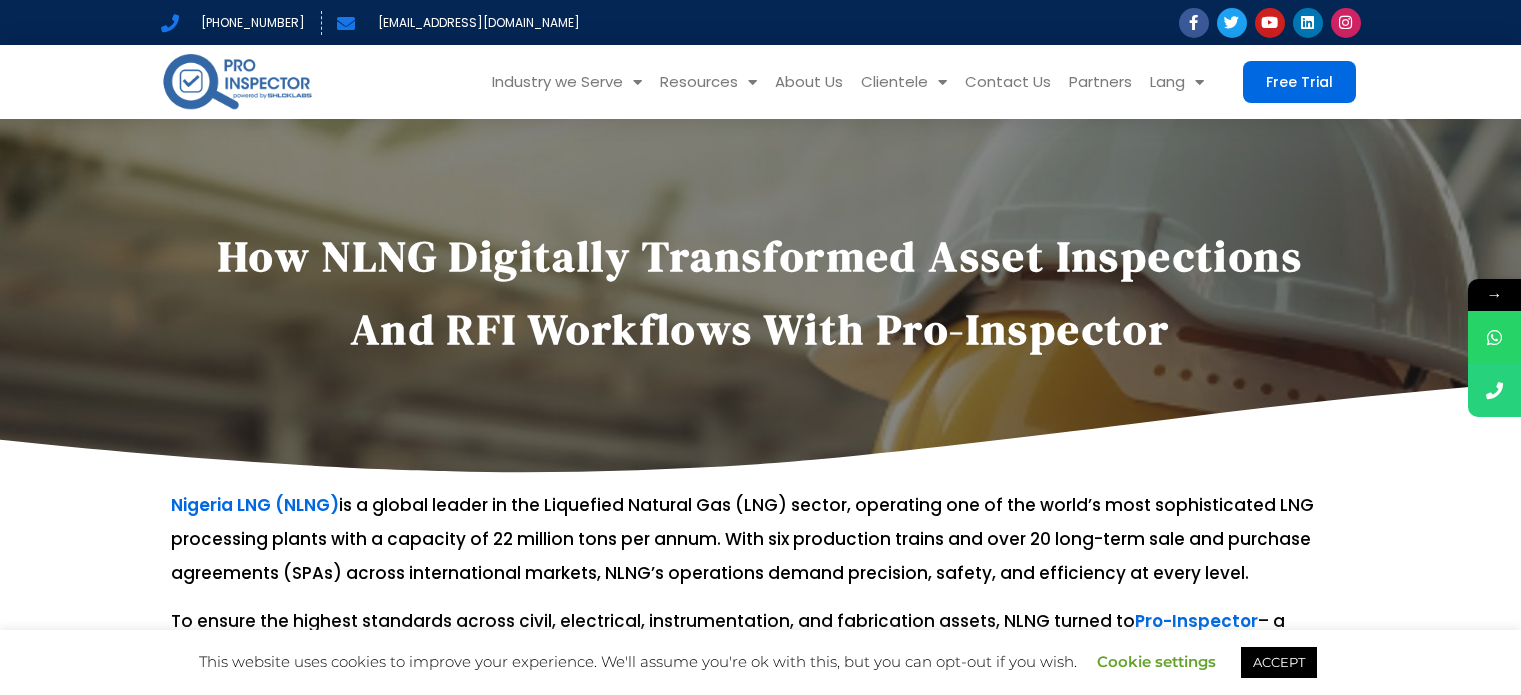 scroll, scrollTop: 0, scrollLeft: 0, axis: both 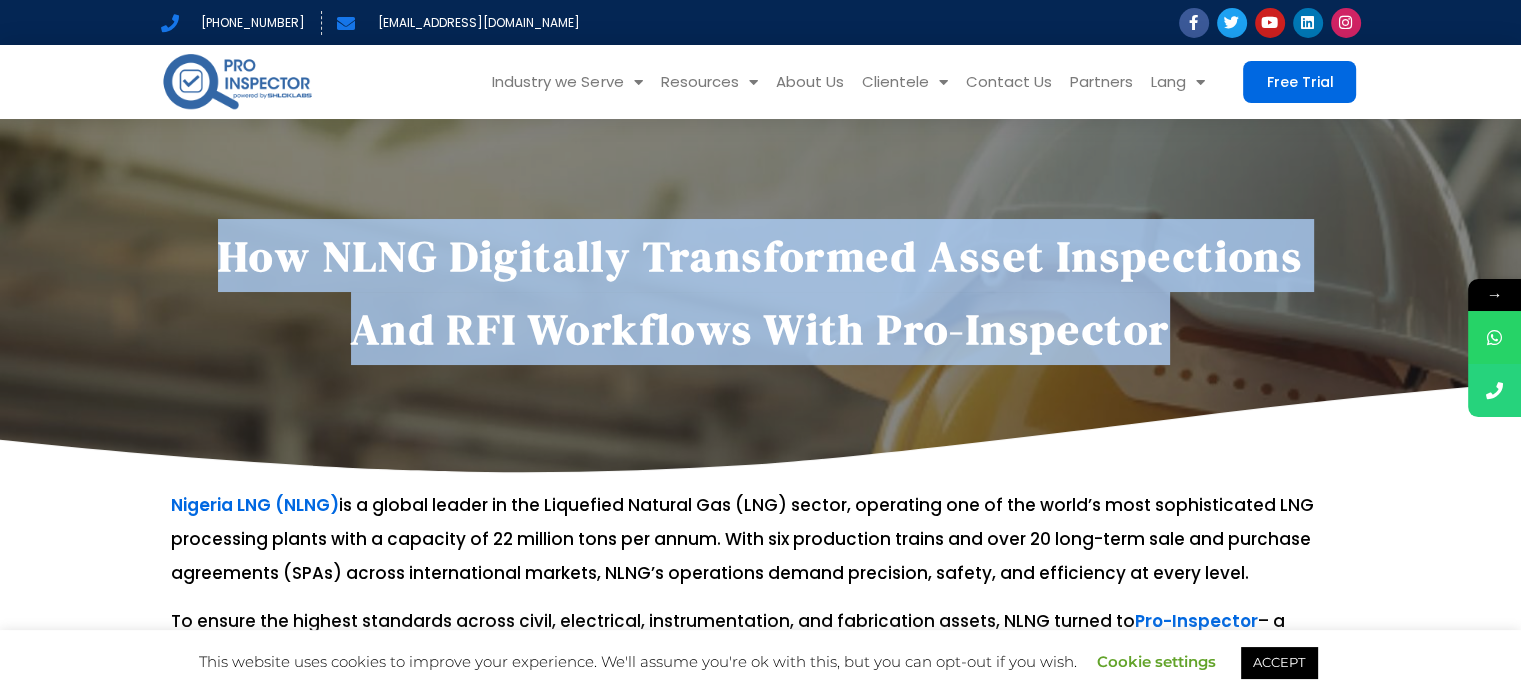 drag, startPoint x: 1210, startPoint y: 339, endPoint x: 0, endPoint y: 195, distance: 1218.5385 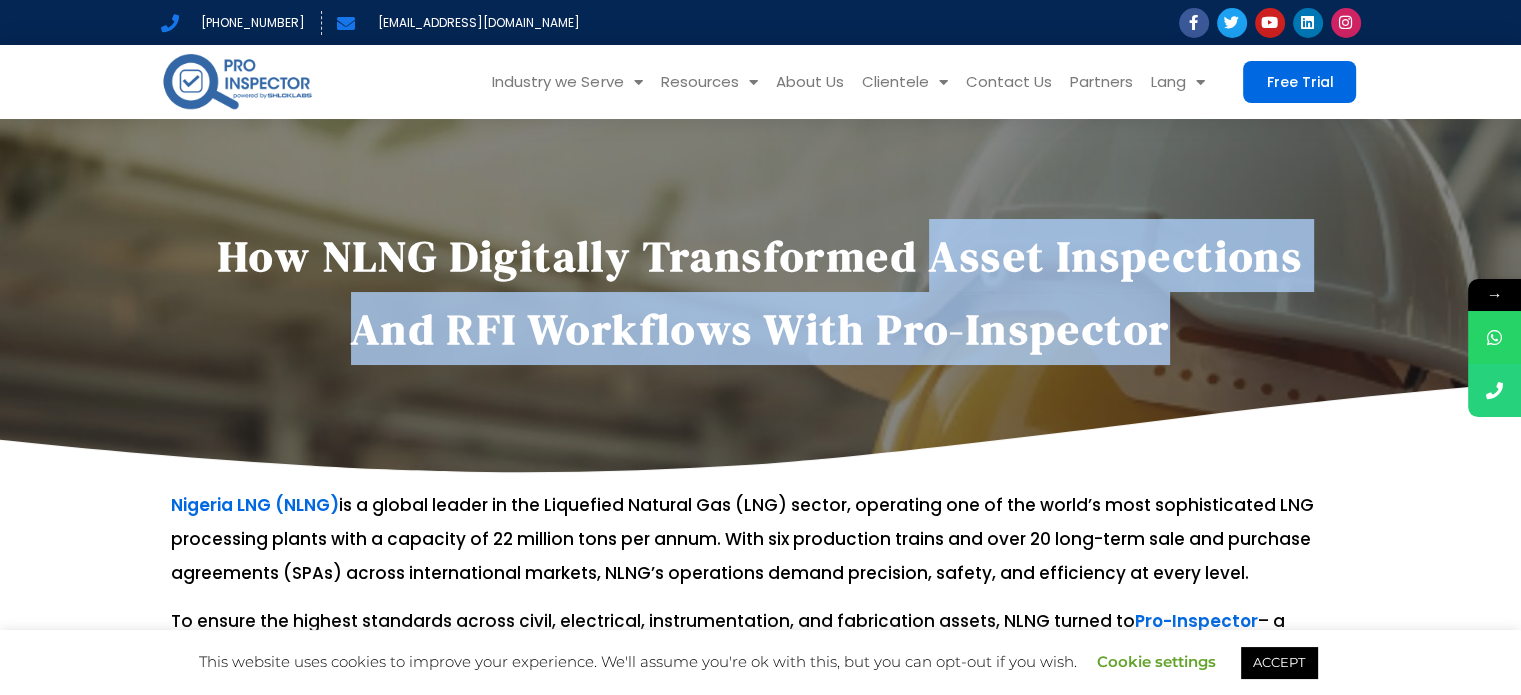 drag, startPoint x: 931, startPoint y: 247, endPoint x: 1195, endPoint y: 330, distance: 276.73996 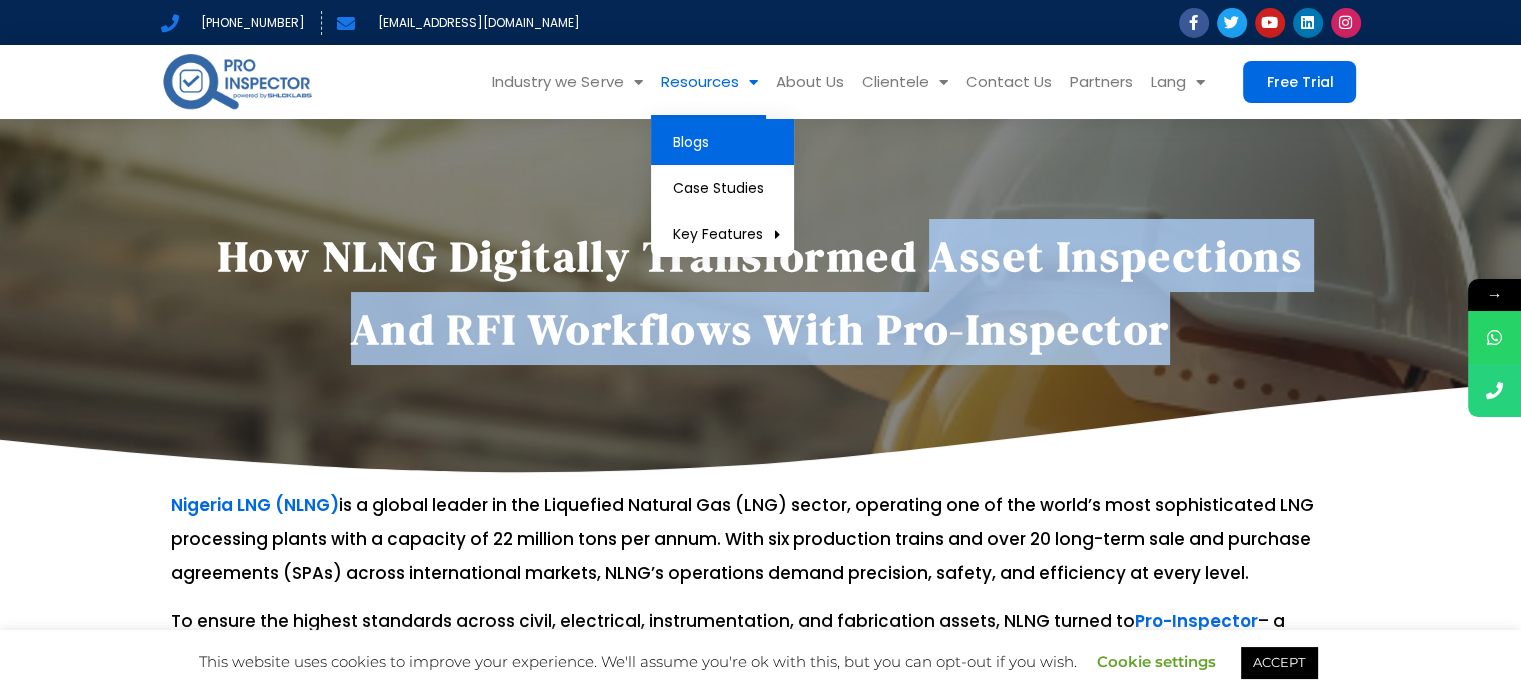 click on "Blogs" 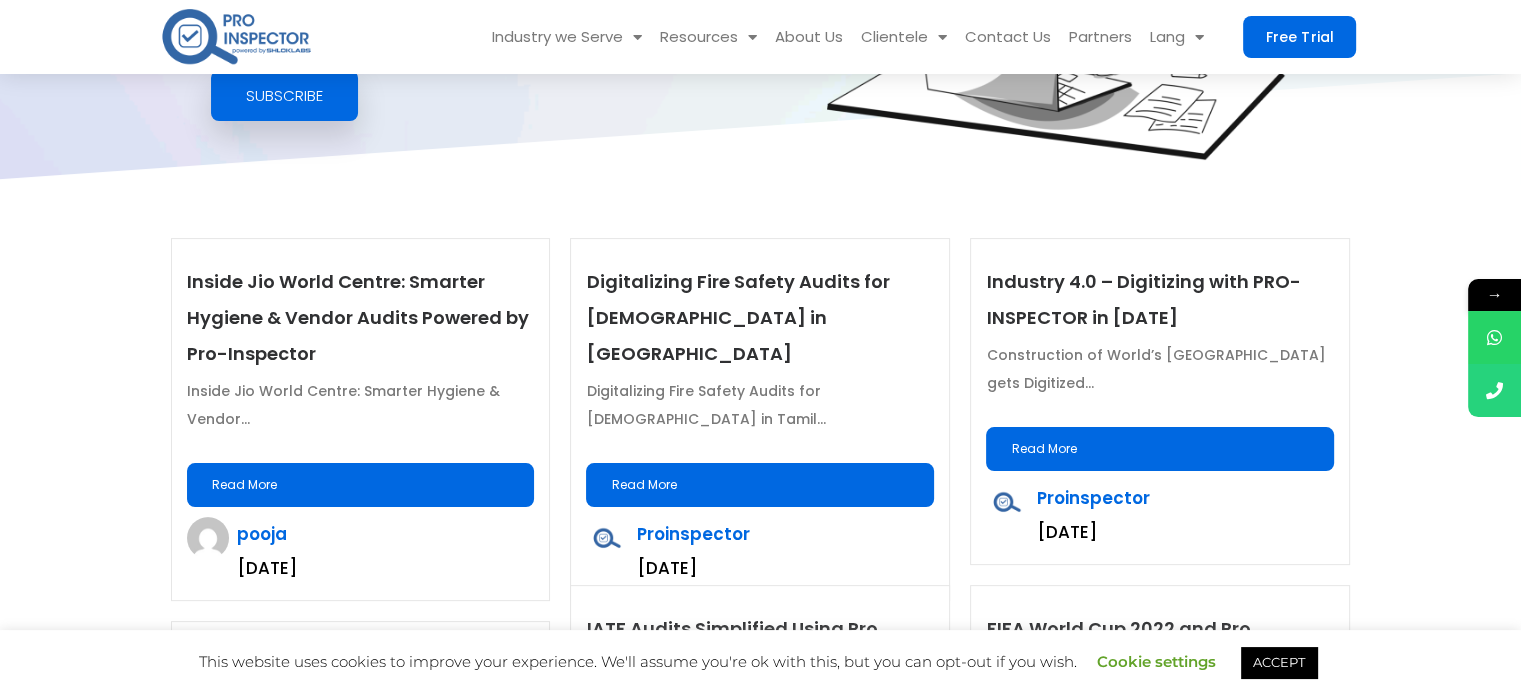 scroll, scrollTop: 300, scrollLeft: 0, axis: vertical 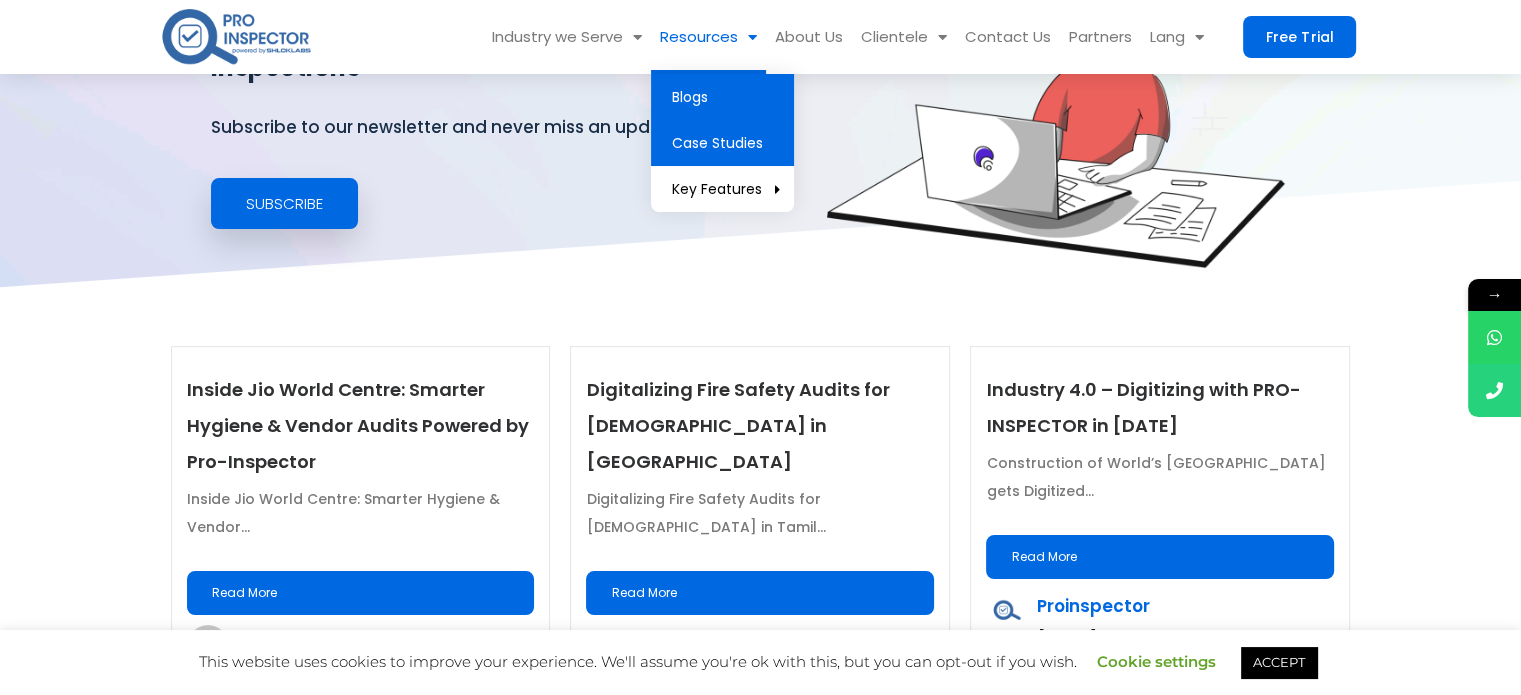 click on "Case Studies" 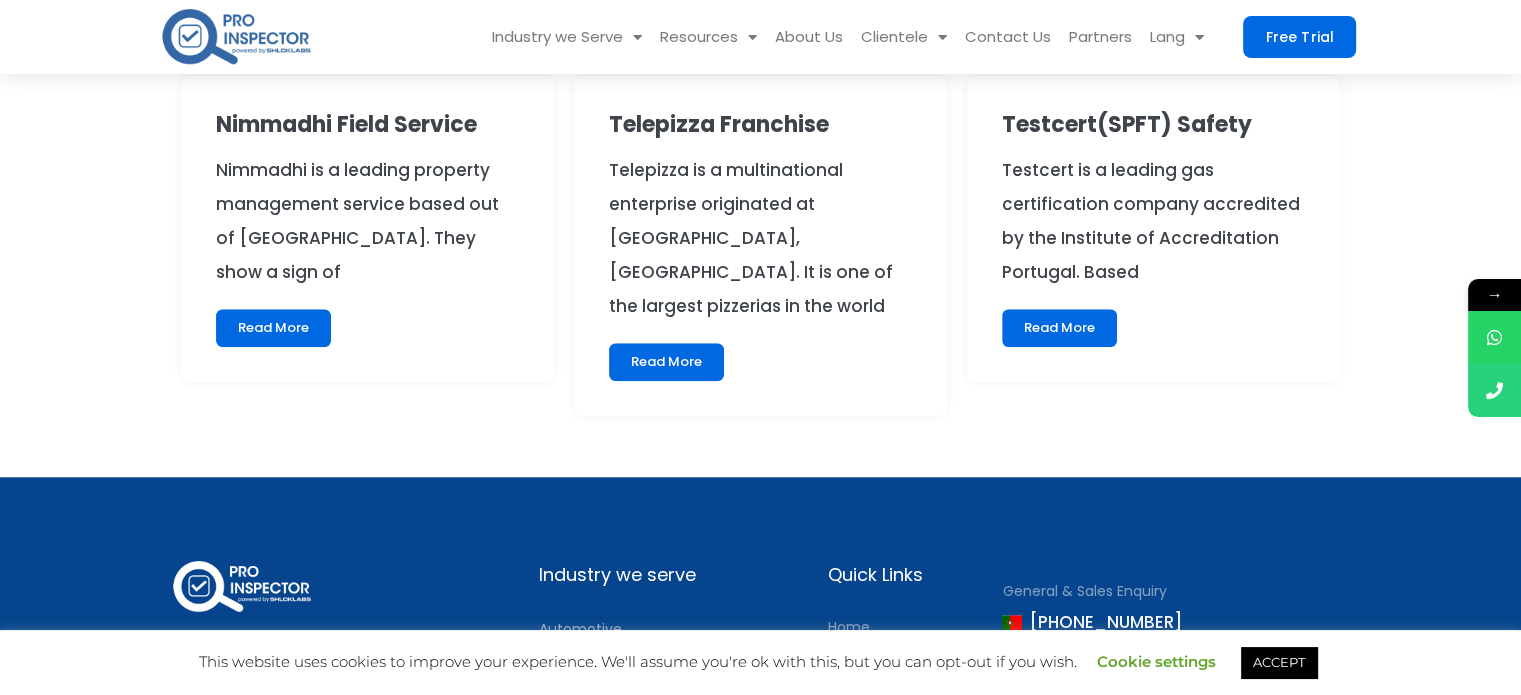 scroll, scrollTop: 1700, scrollLeft: 0, axis: vertical 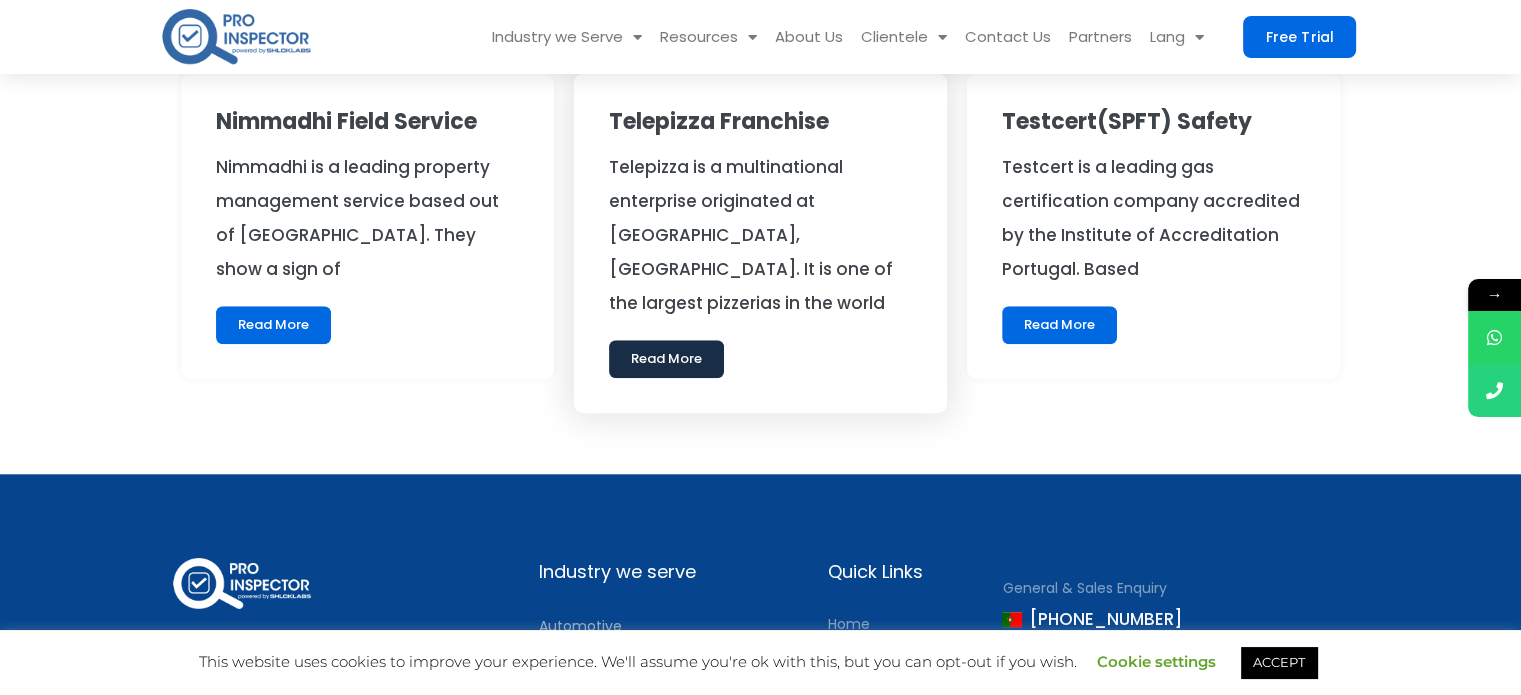 click on "Read More" at bounding box center [666, 359] 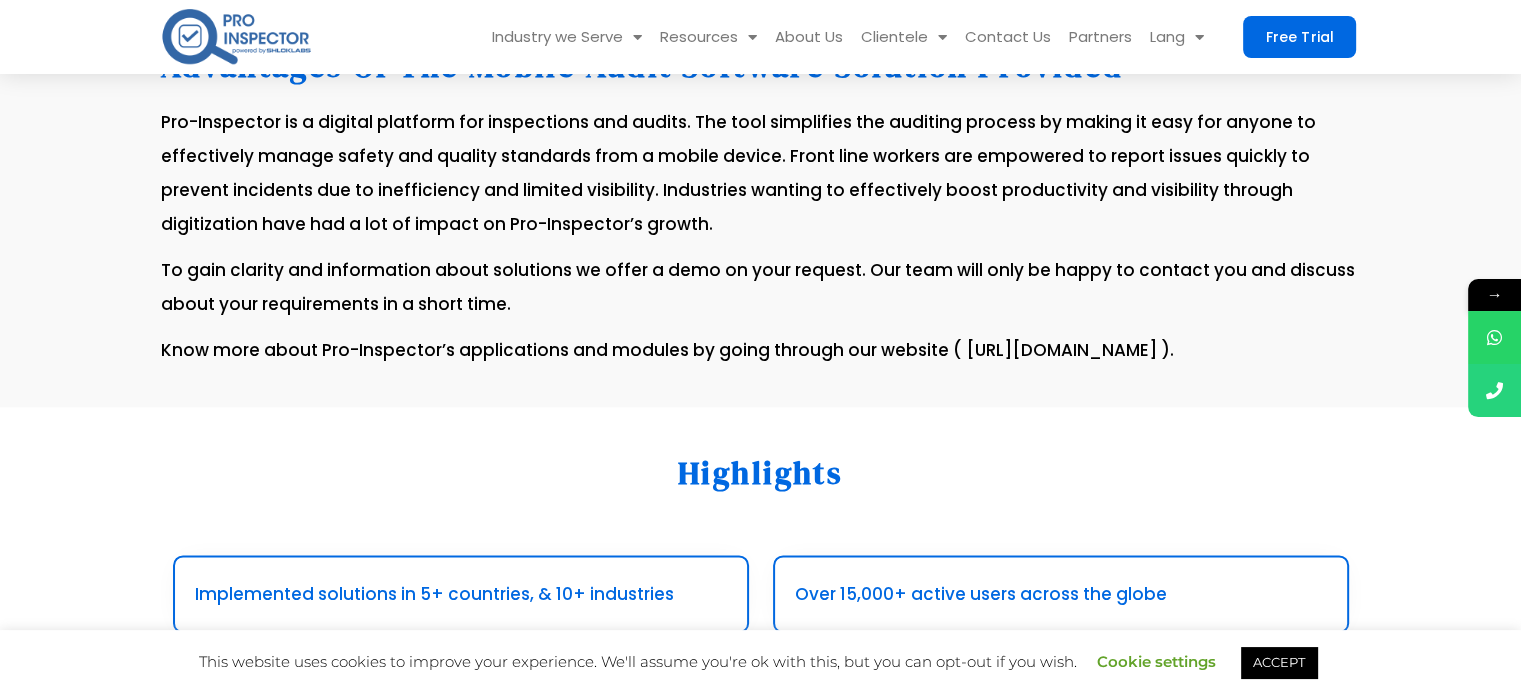scroll, scrollTop: 2200, scrollLeft: 0, axis: vertical 